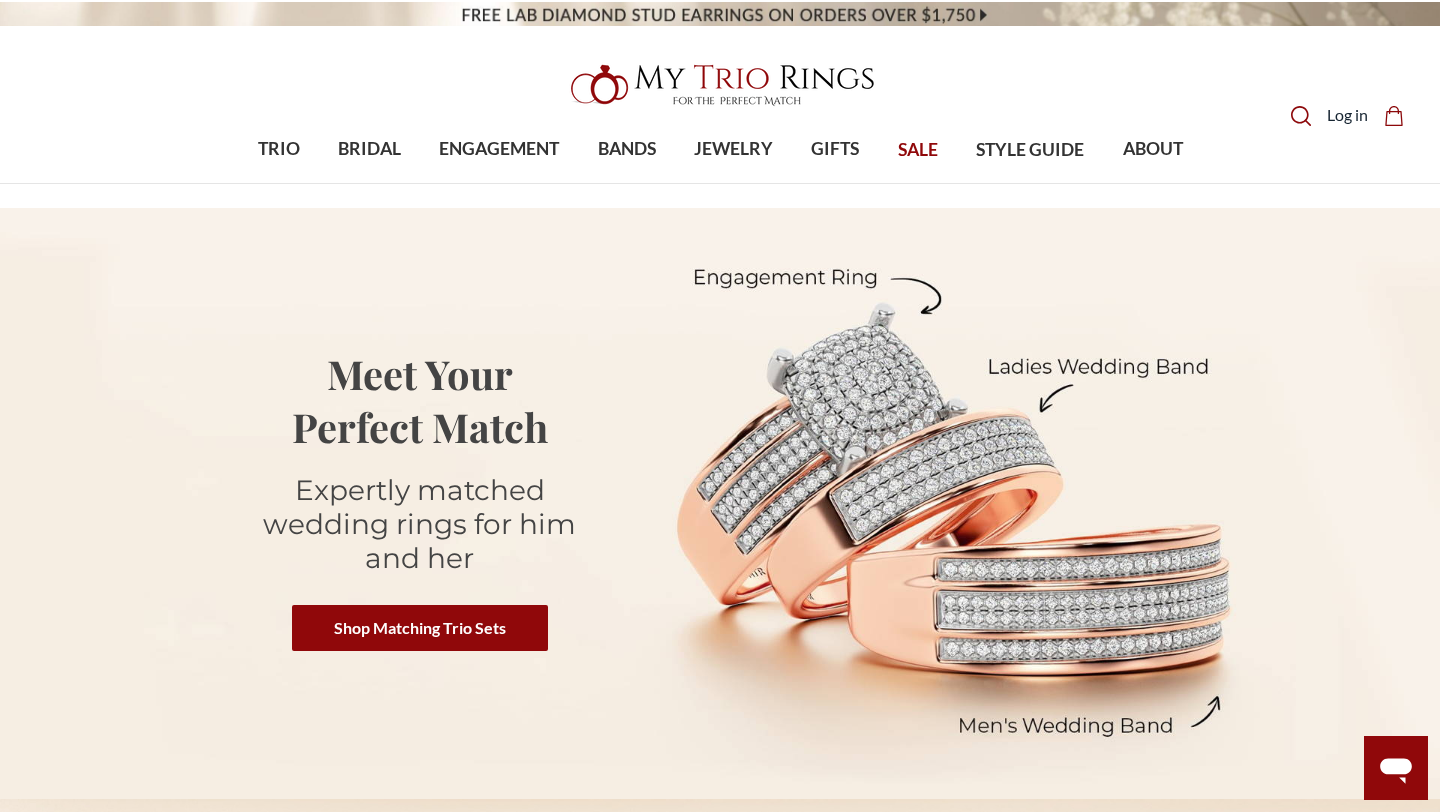 scroll, scrollTop: 0, scrollLeft: 0, axis: both 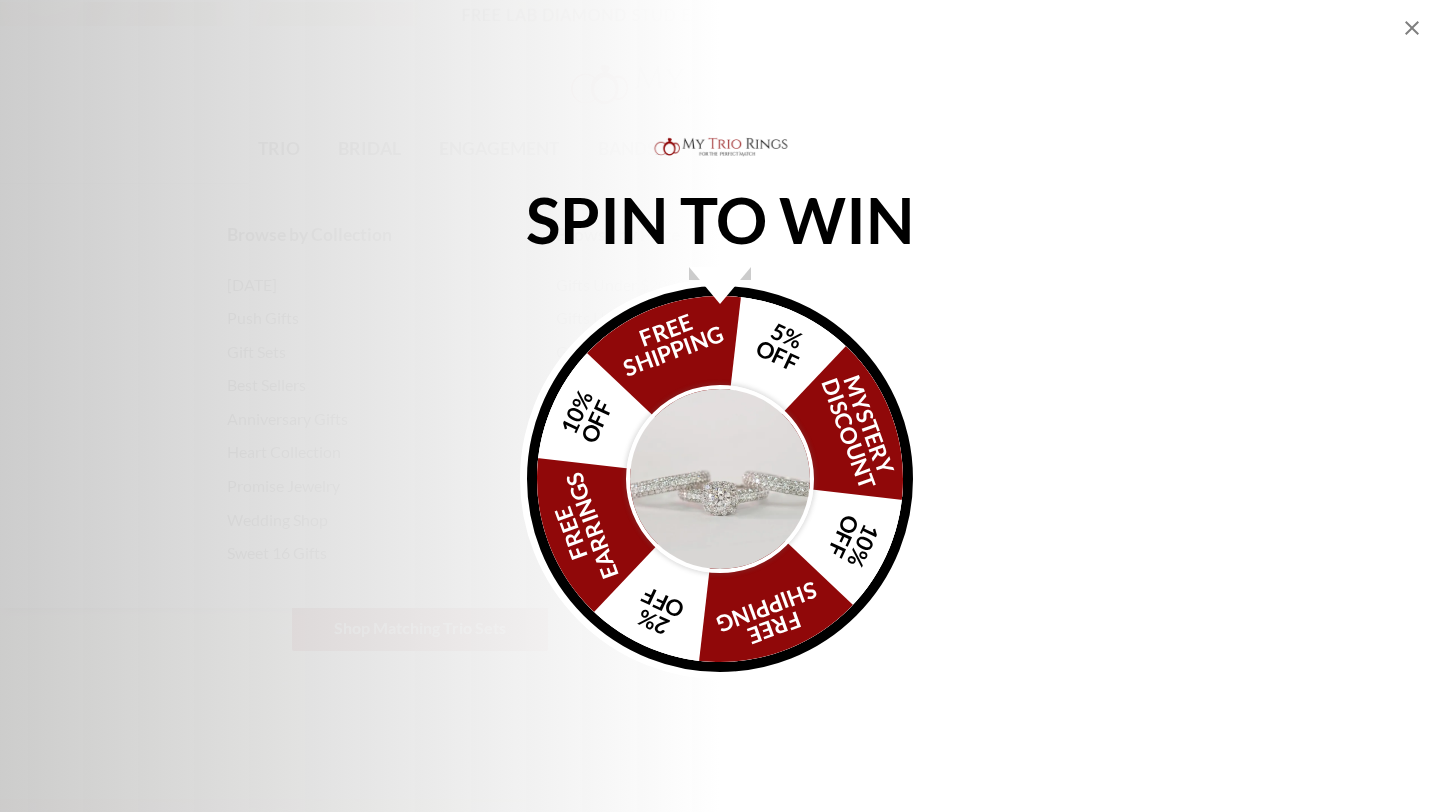 click on "SPIN TO WIN
FREE SHIPPING
5%   OFF
Mystery   Discount
10% OFF
FREE SHIPPING
2% OFF
FREE EARRINGS
10% OFF" at bounding box center [720, 406] 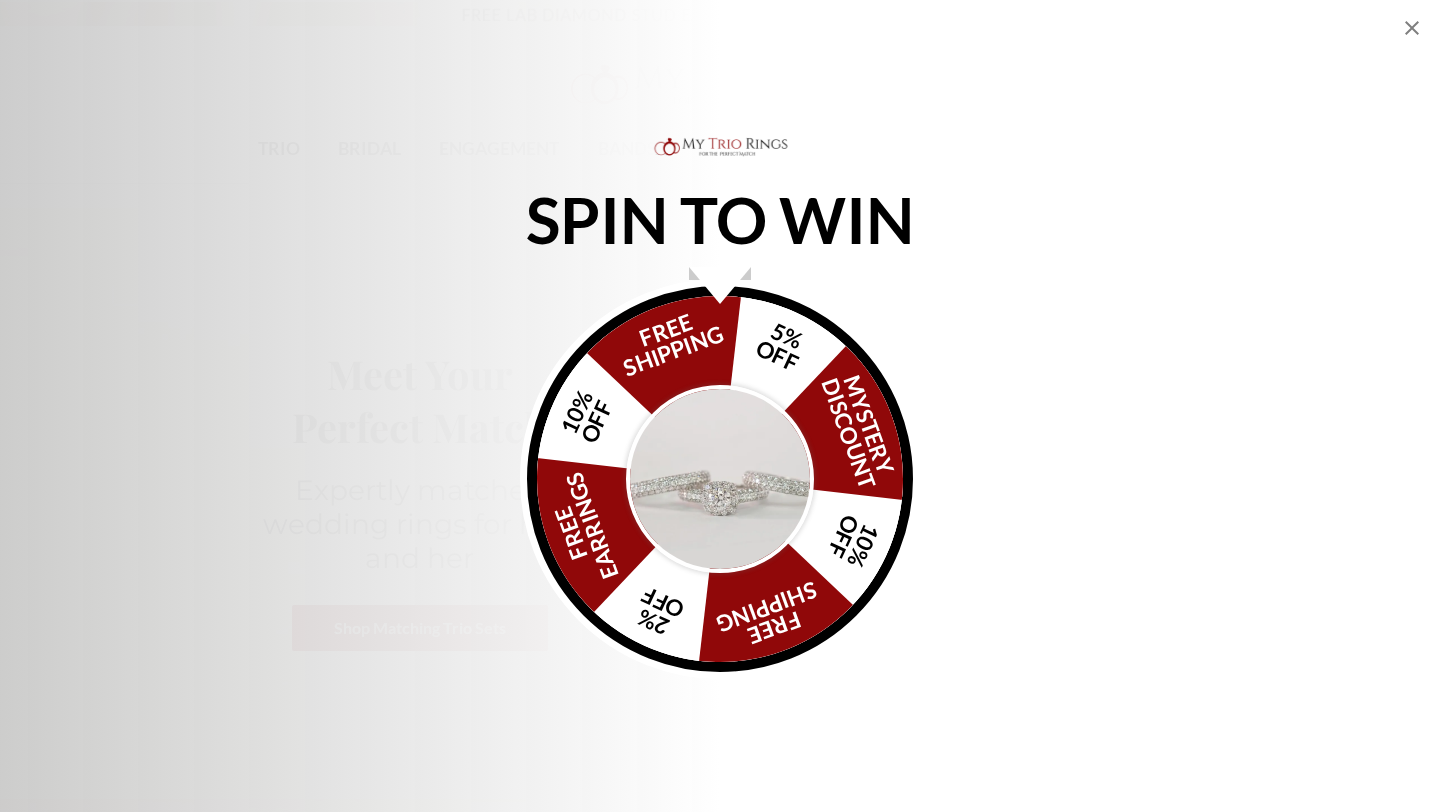 click 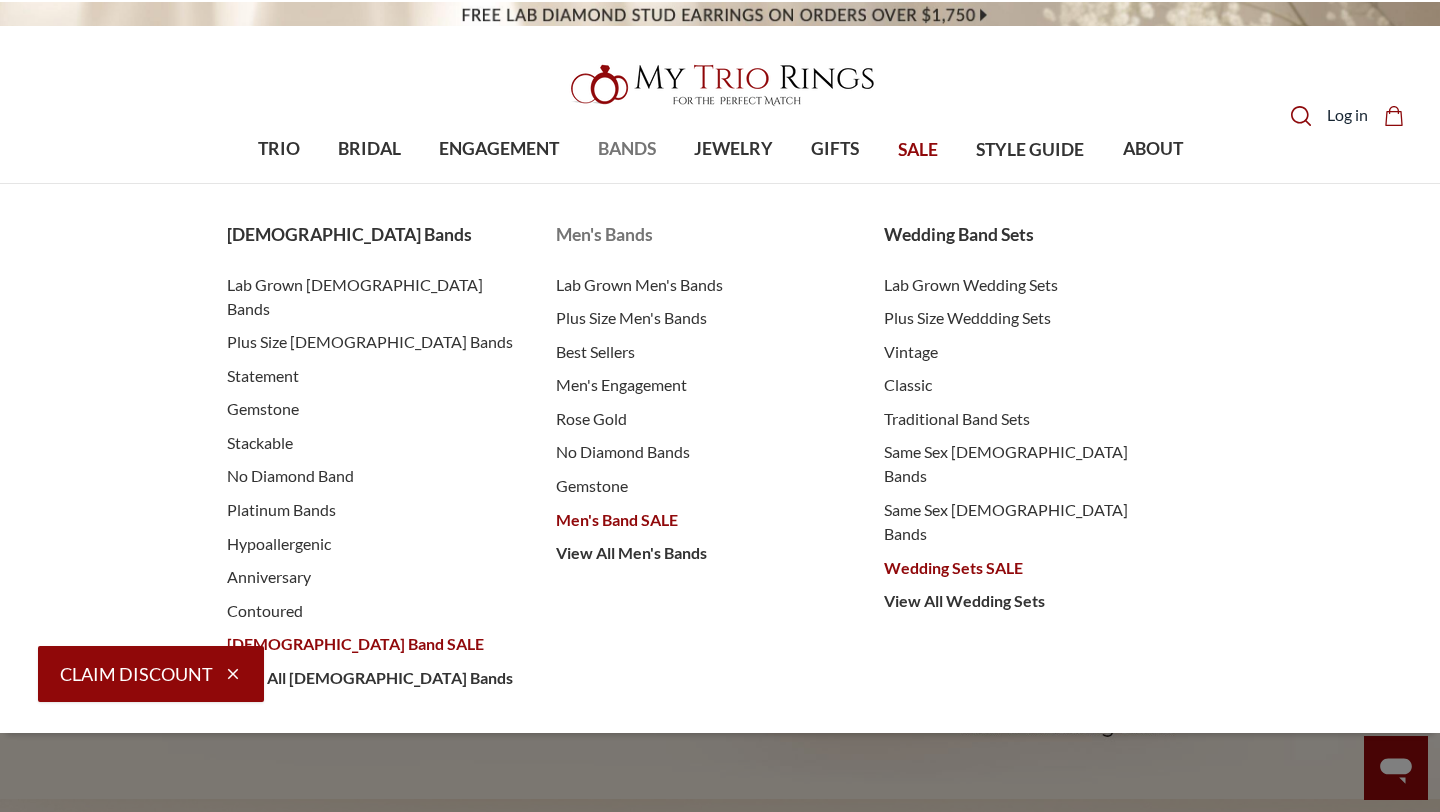 click on "Men's Bands" at bounding box center [700, 235] 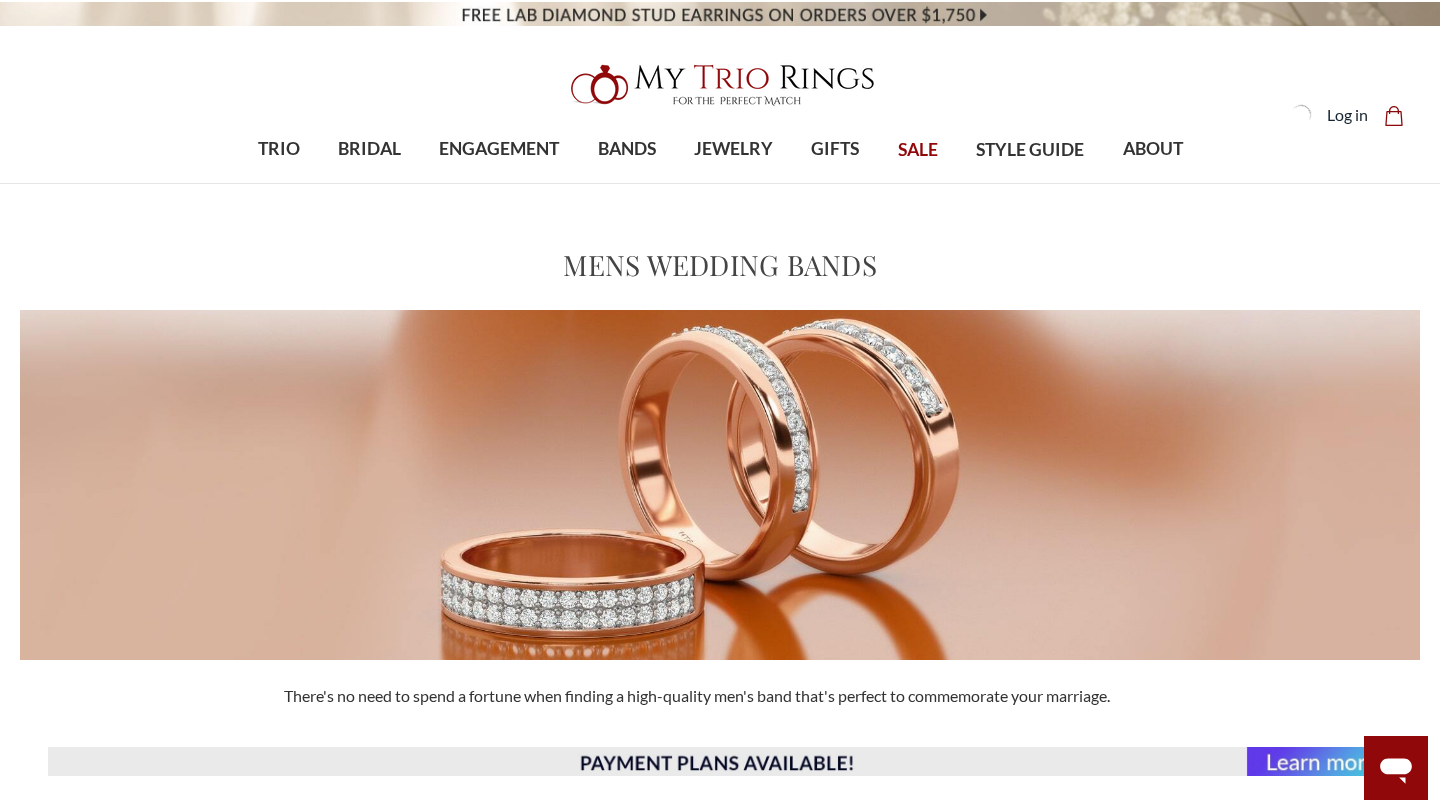 scroll, scrollTop: 0, scrollLeft: 0, axis: both 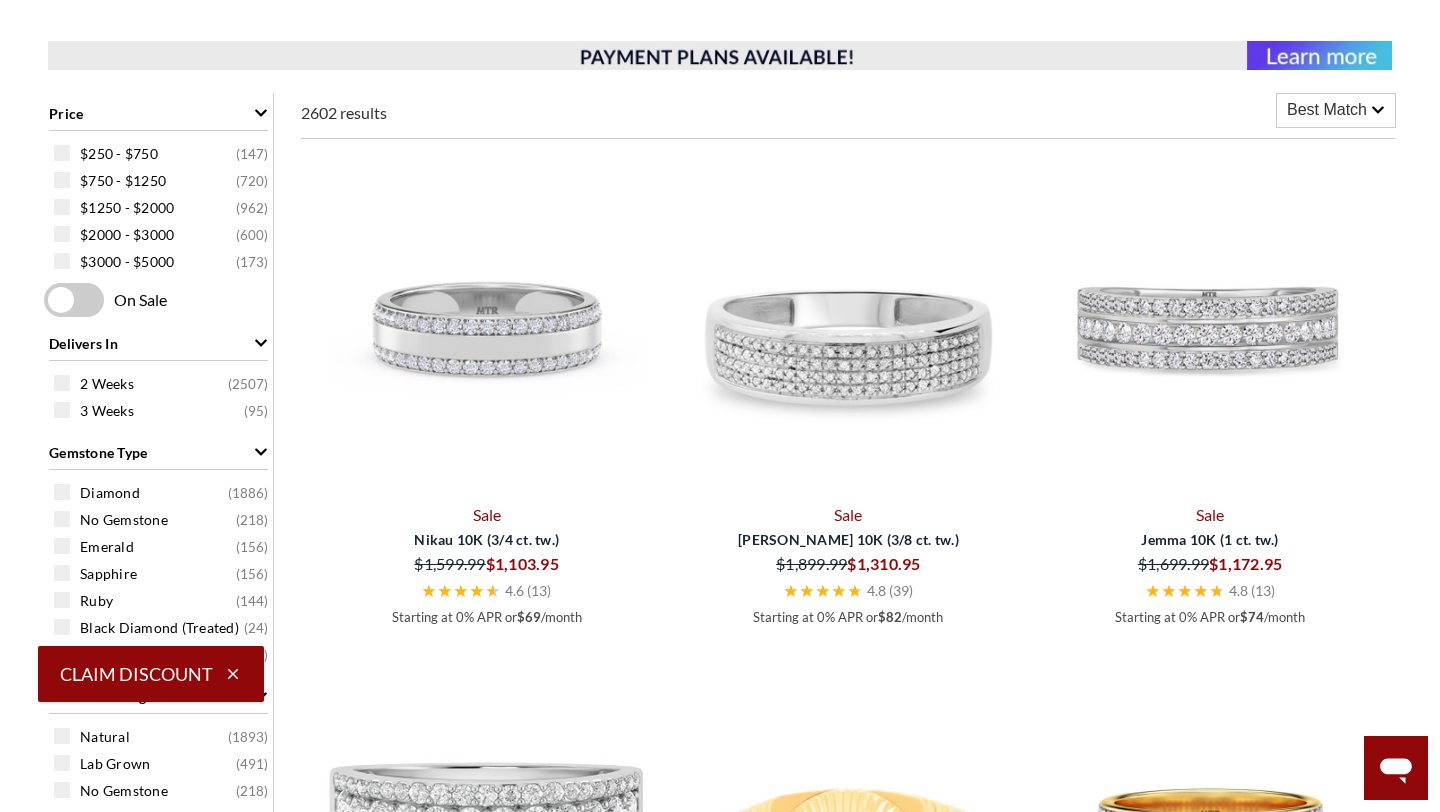 click 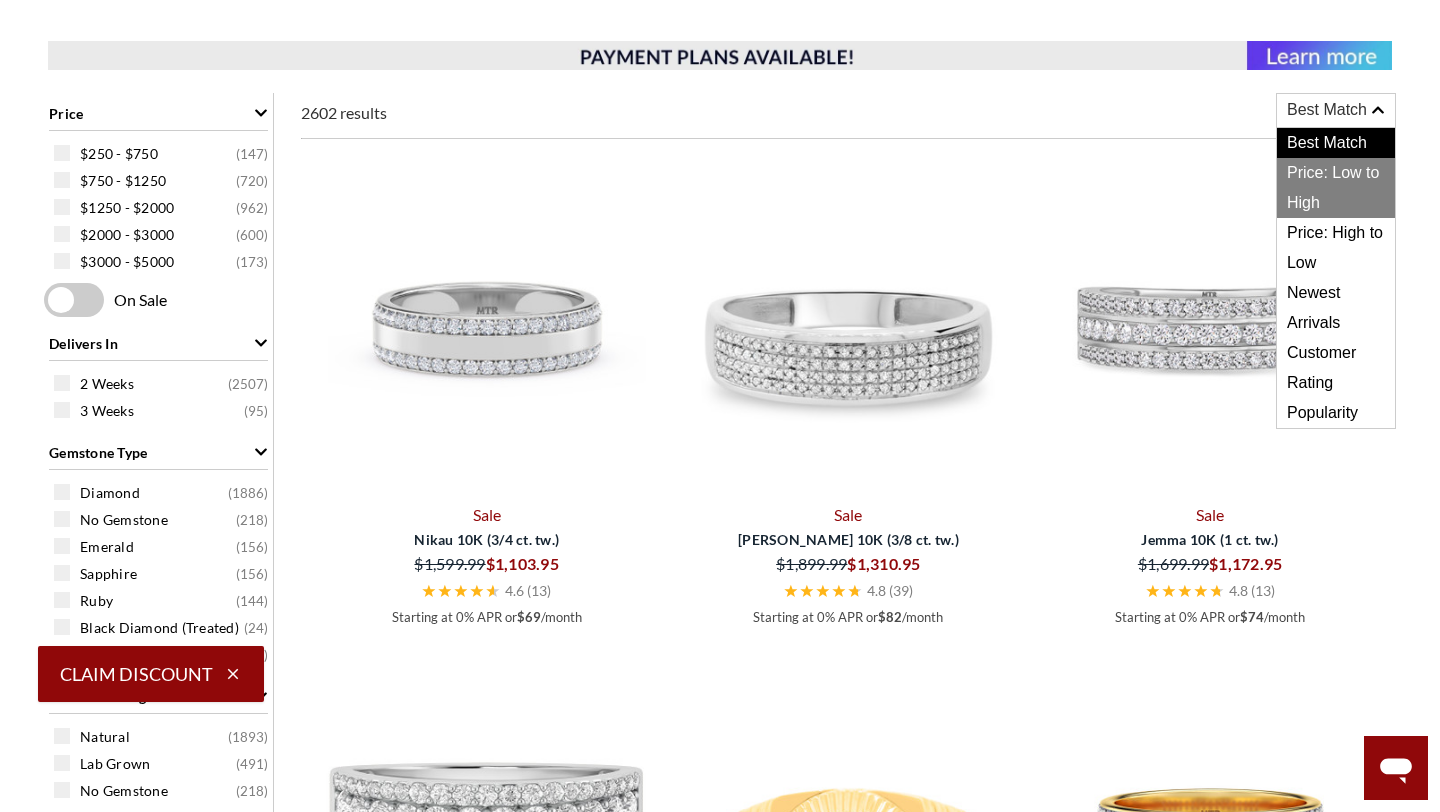 click on "Price: Low to High" at bounding box center [1336, 188] 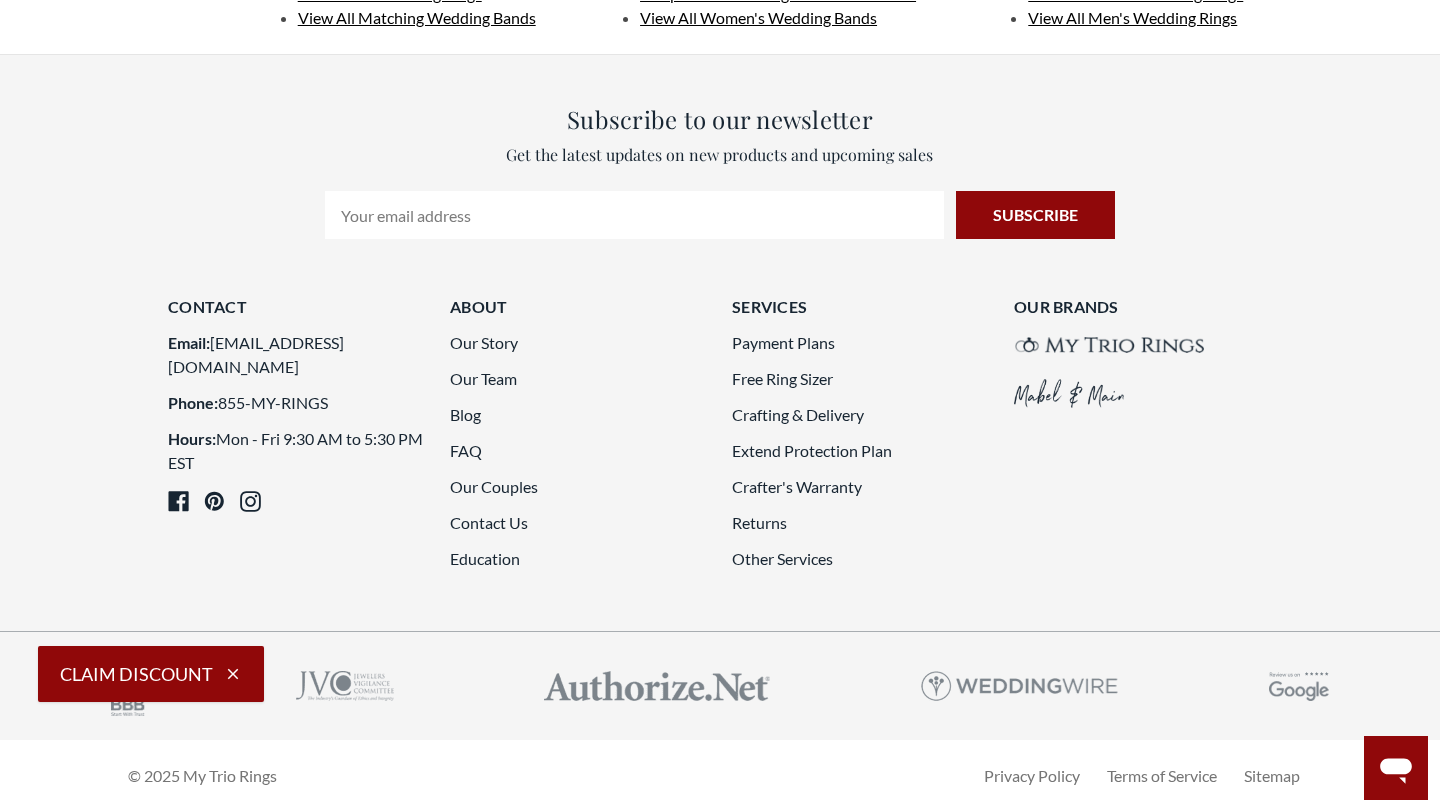 scroll, scrollTop: 5323, scrollLeft: 0, axis: vertical 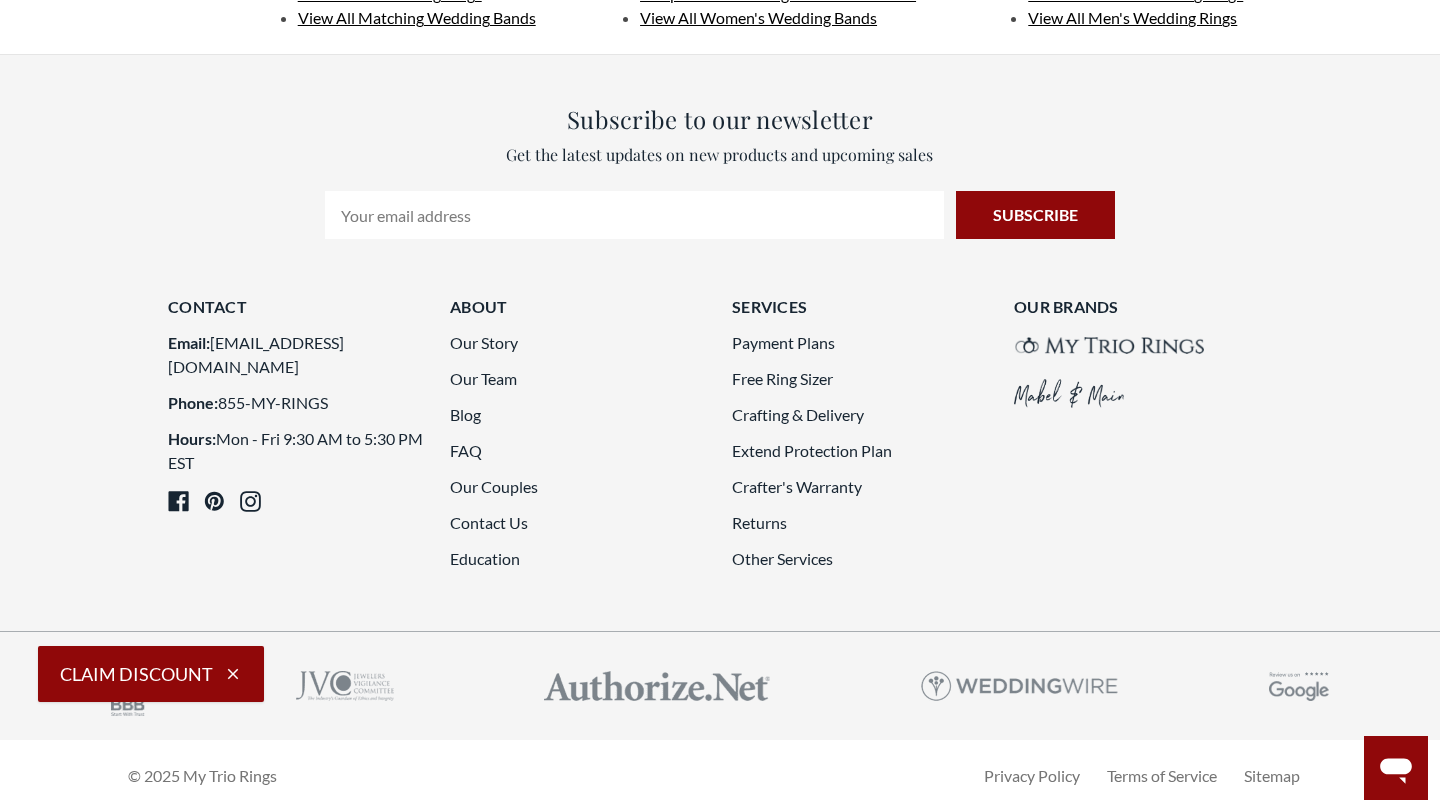 click on "1" at bounding box center [755, -385] 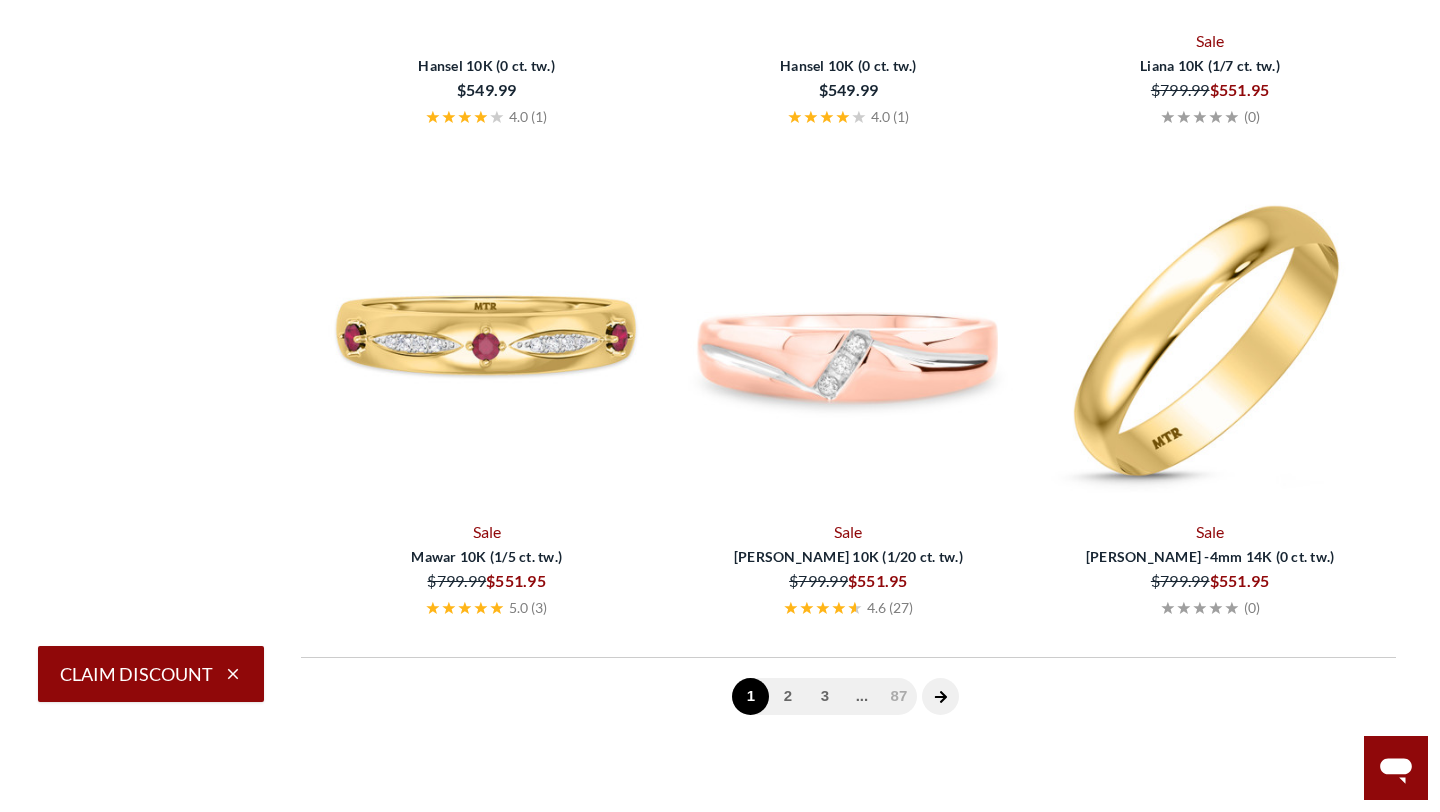 scroll, scrollTop: 776, scrollLeft: 0, axis: vertical 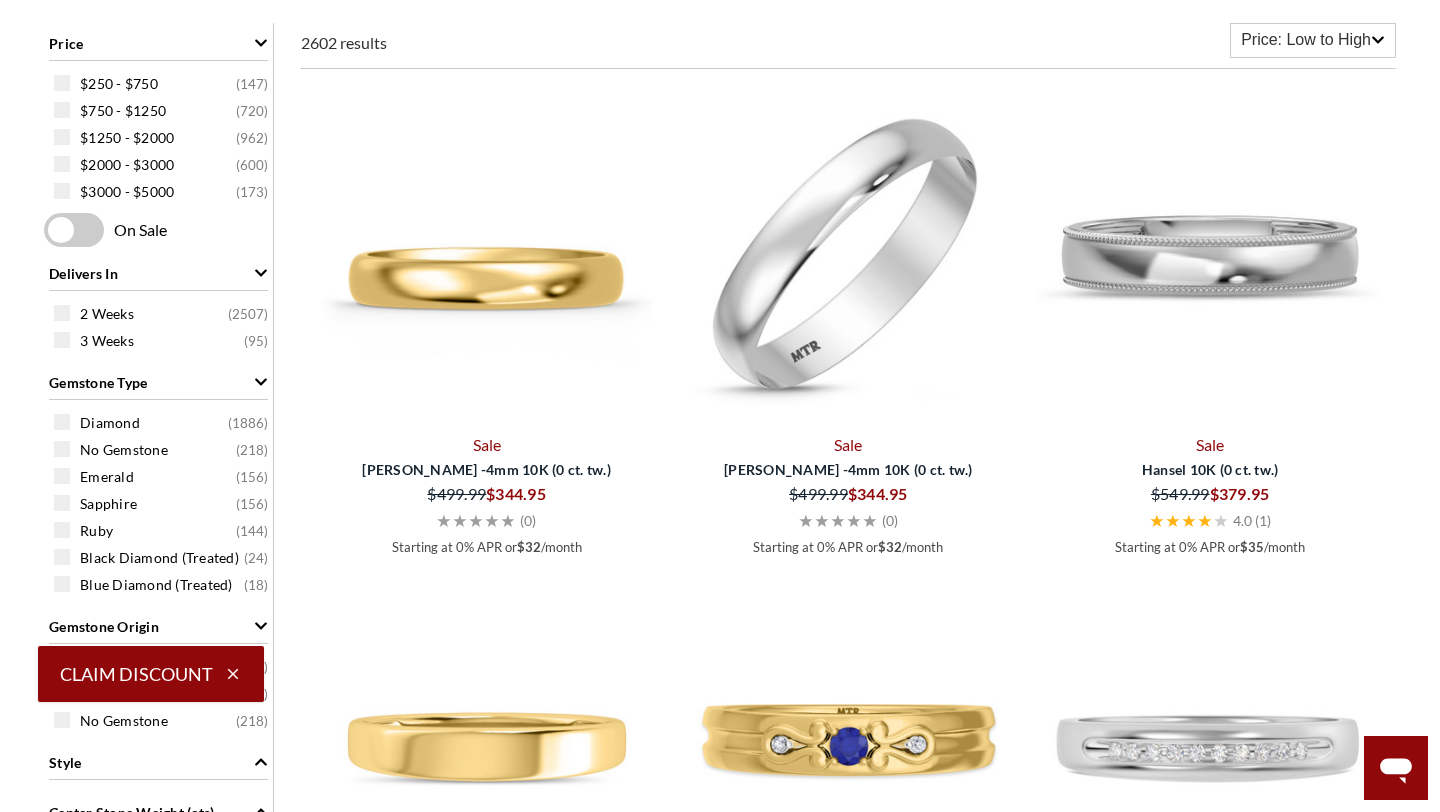 click at bounding box center (487, 255) 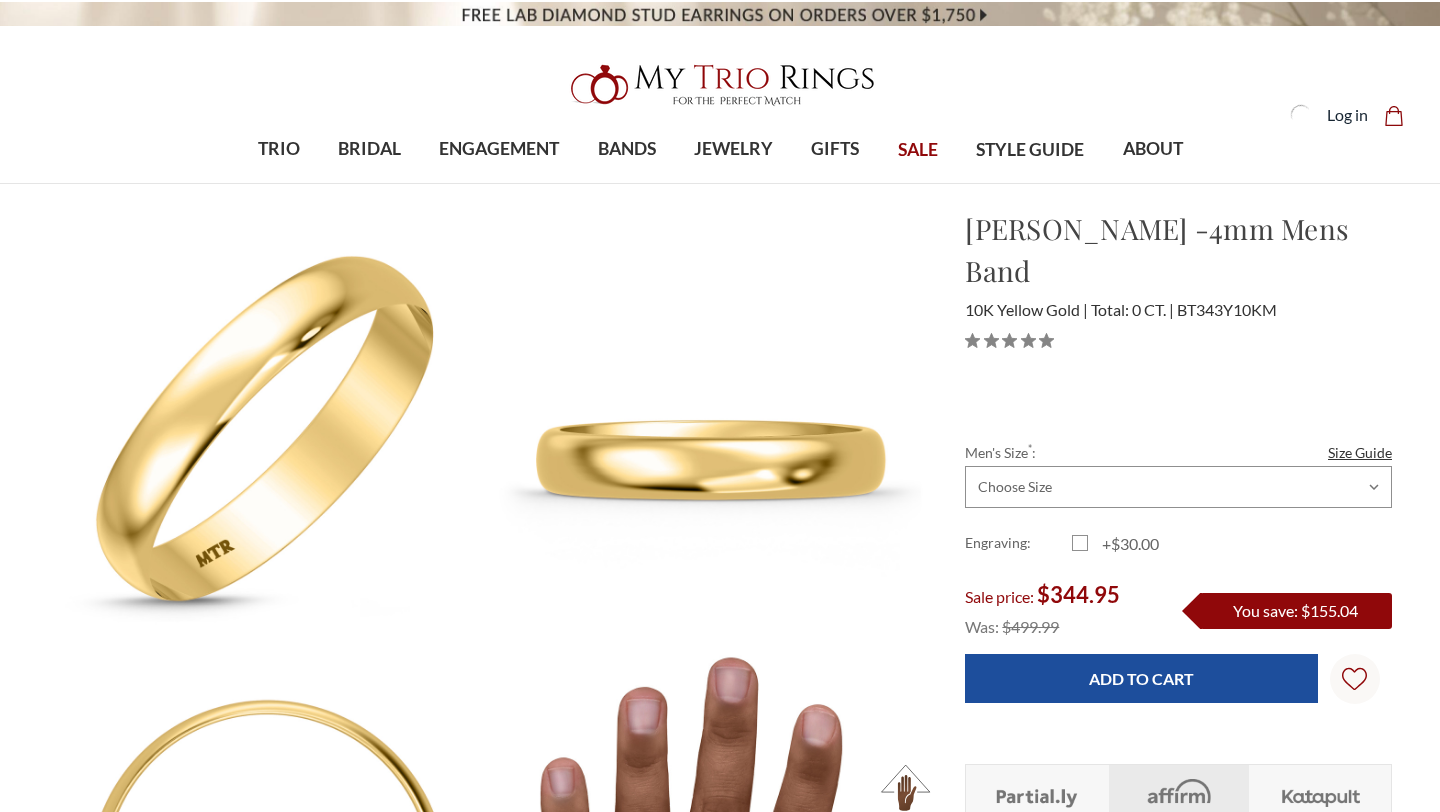 scroll, scrollTop: 0, scrollLeft: 0, axis: both 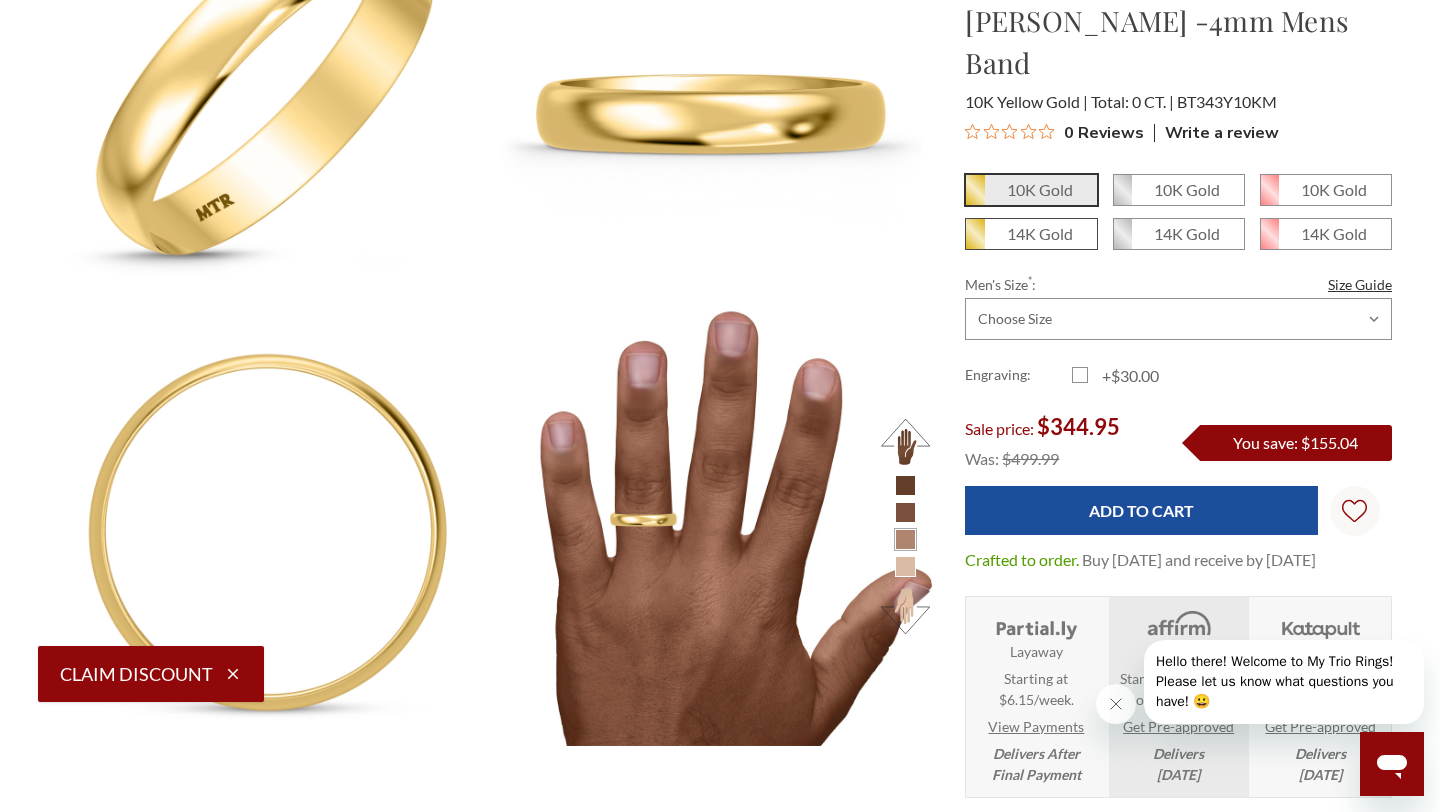 click on "14K  Gold" at bounding box center [1040, 233] 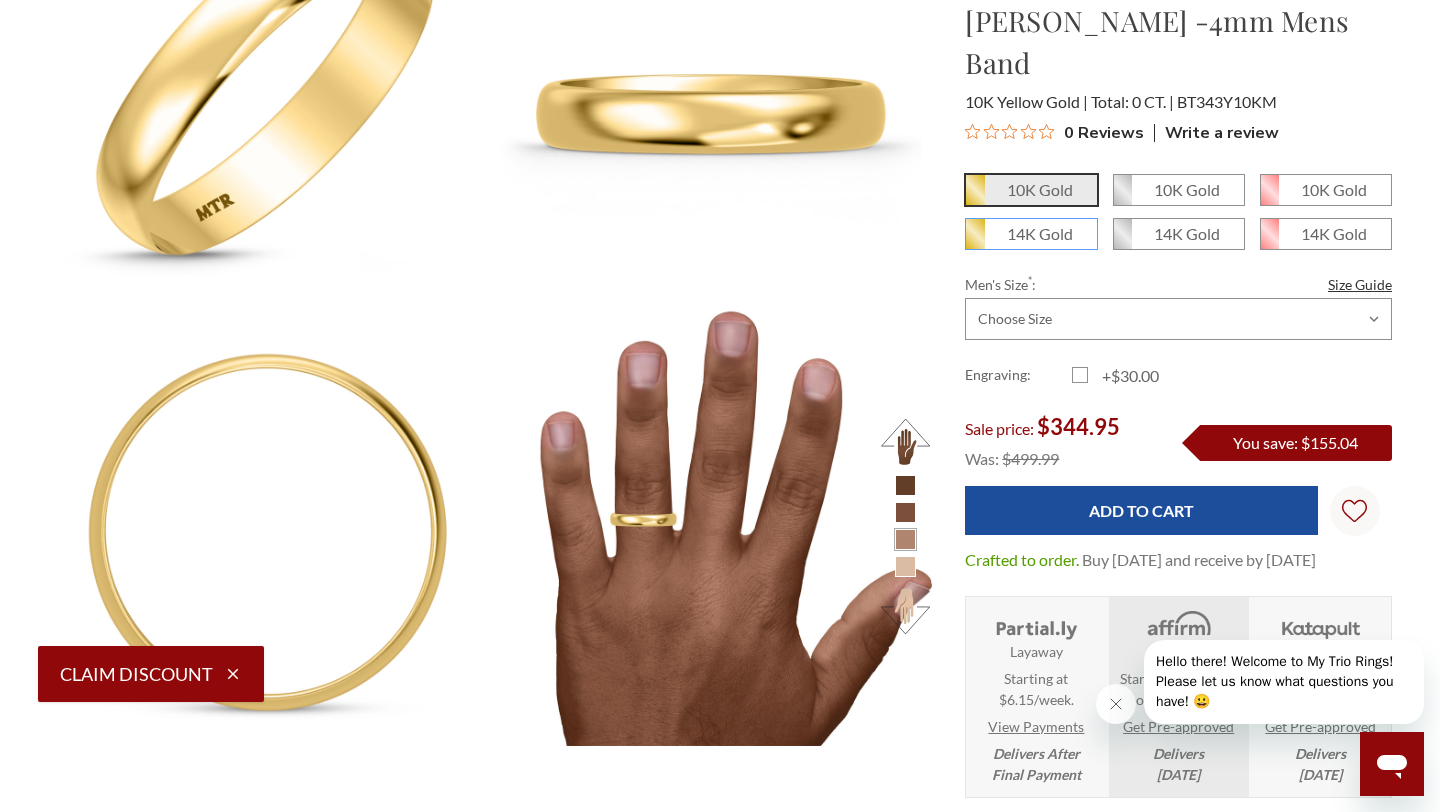 click on "14K  Gold" at bounding box center (973, 241) 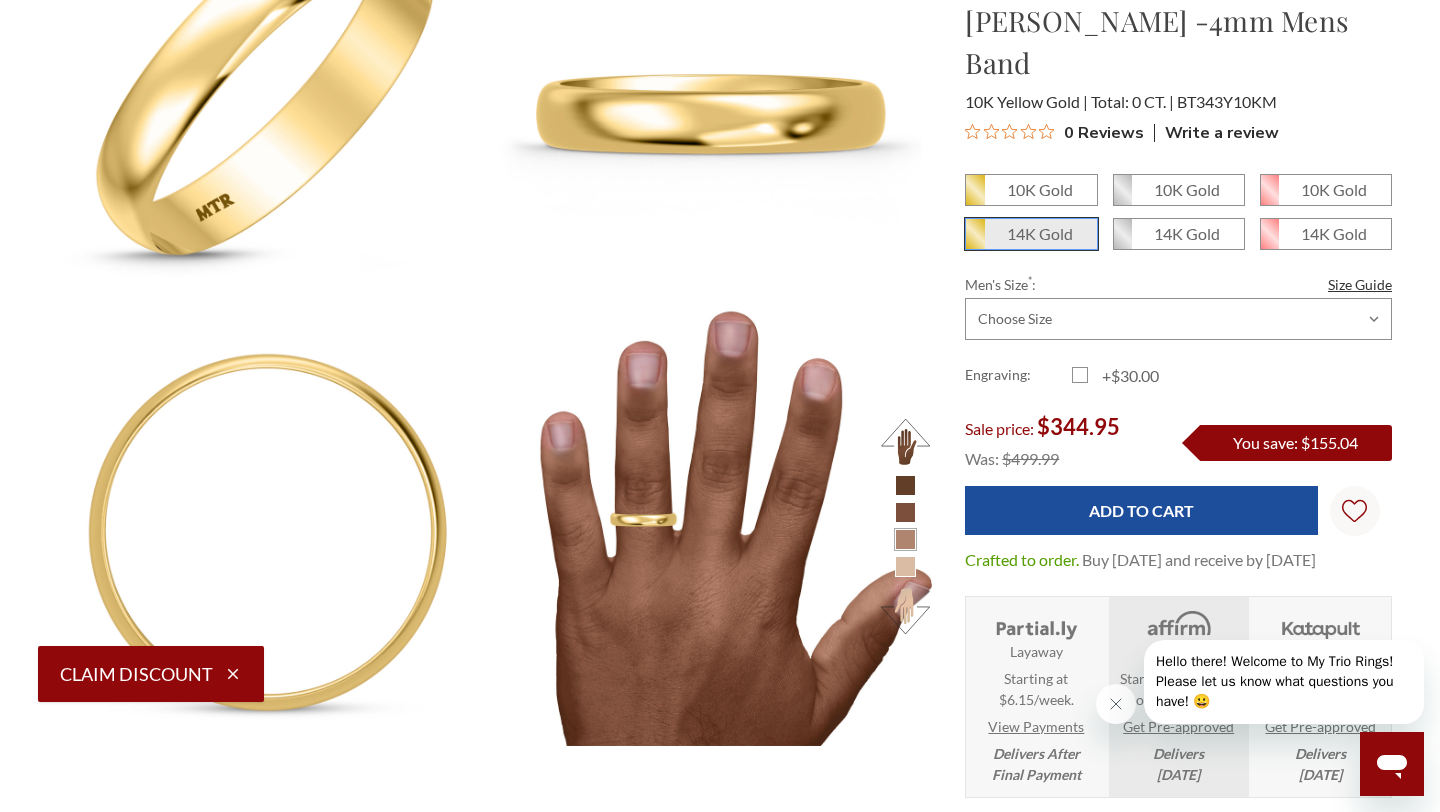scroll, scrollTop: 0, scrollLeft: 0, axis: both 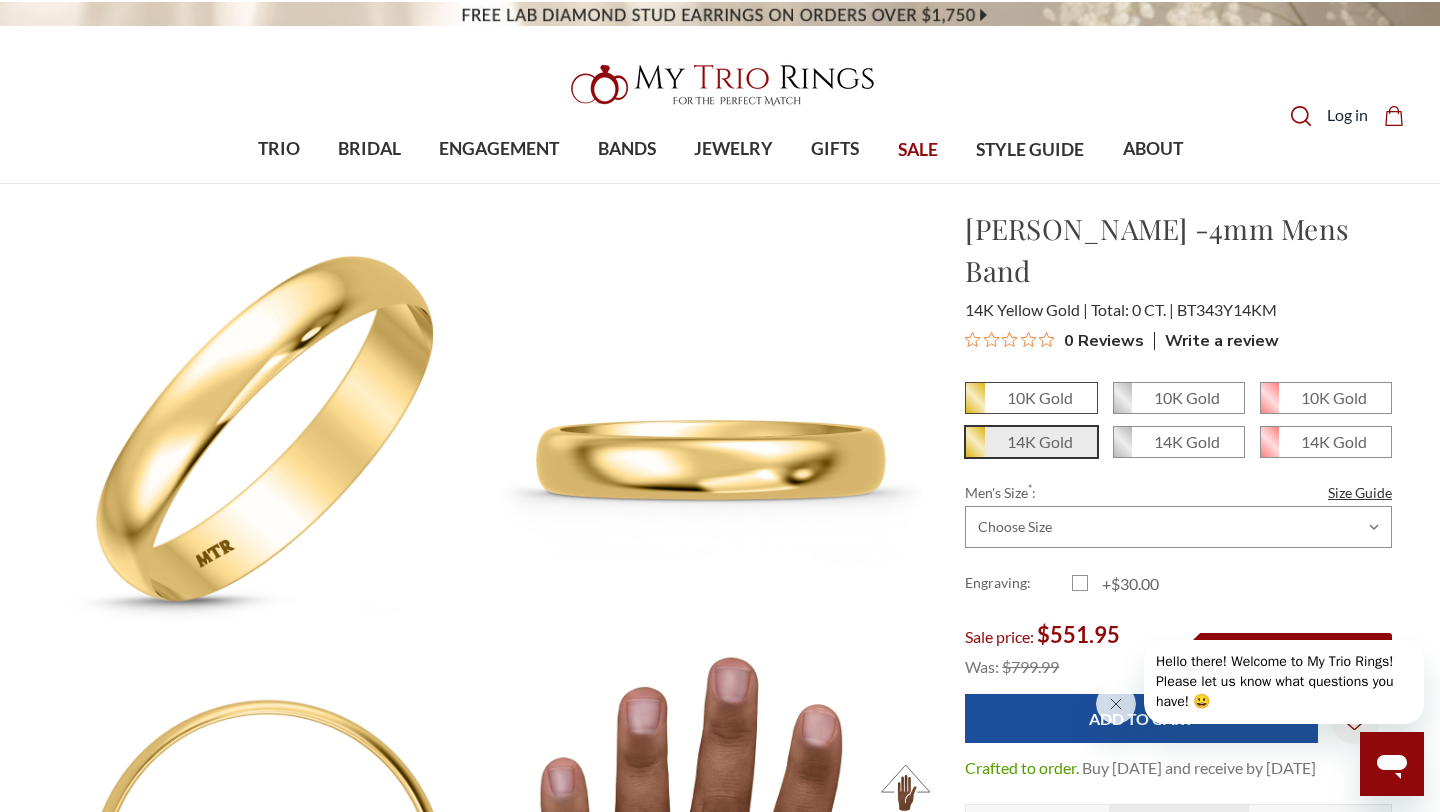 click on "10K  Gold" at bounding box center [1040, 397] 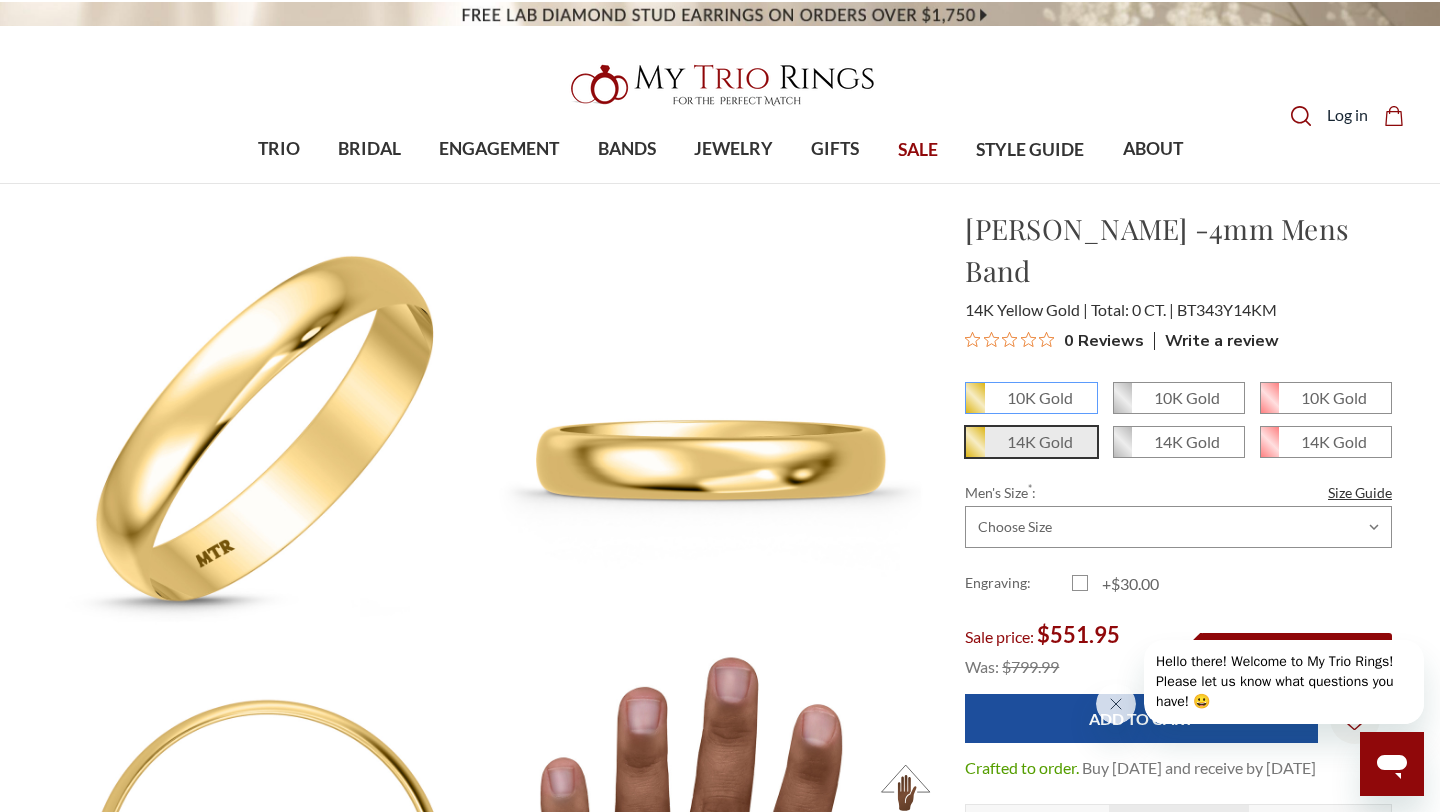 click on "10K  Gold" at bounding box center (973, 405) 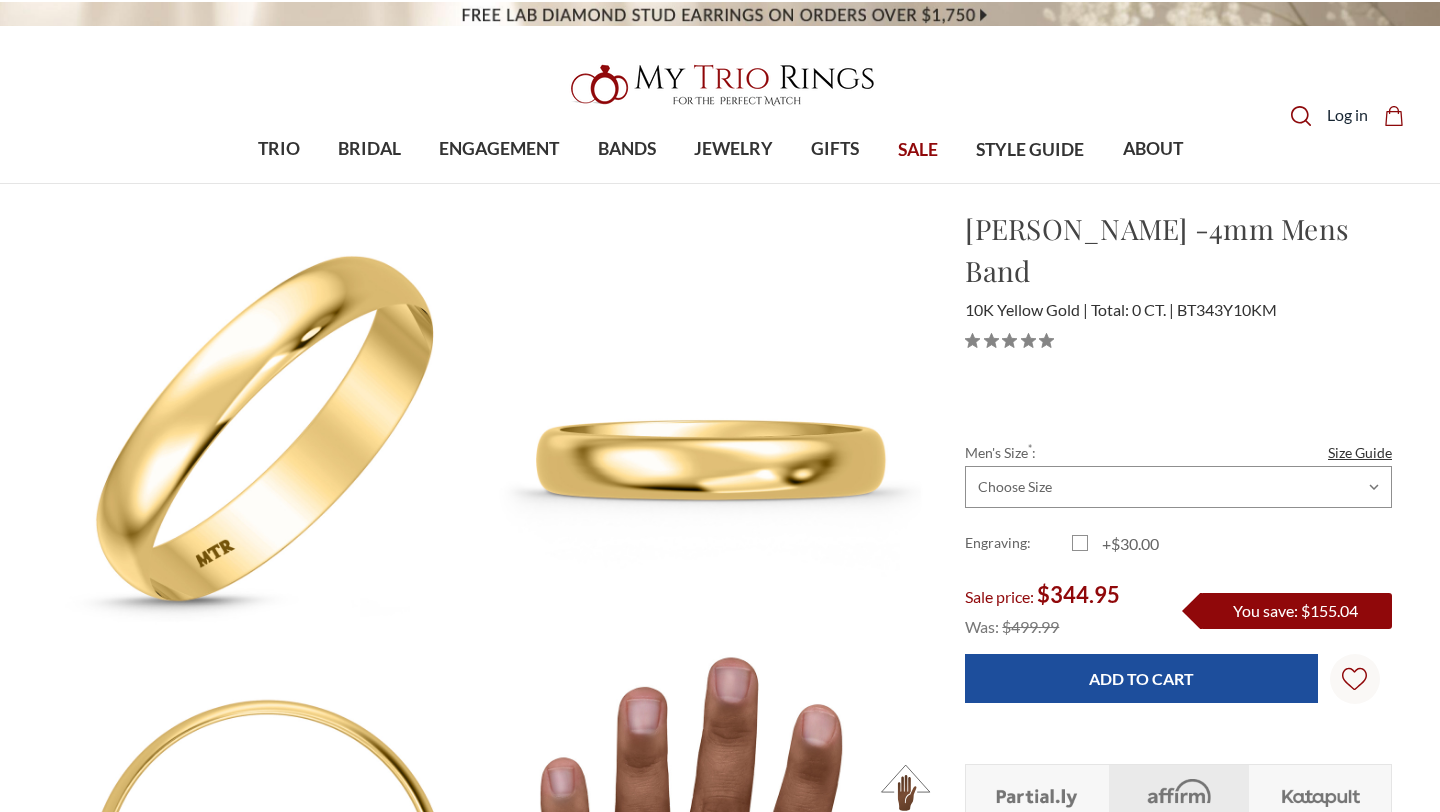 scroll, scrollTop: 0, scrollLeft: 0, axis: both 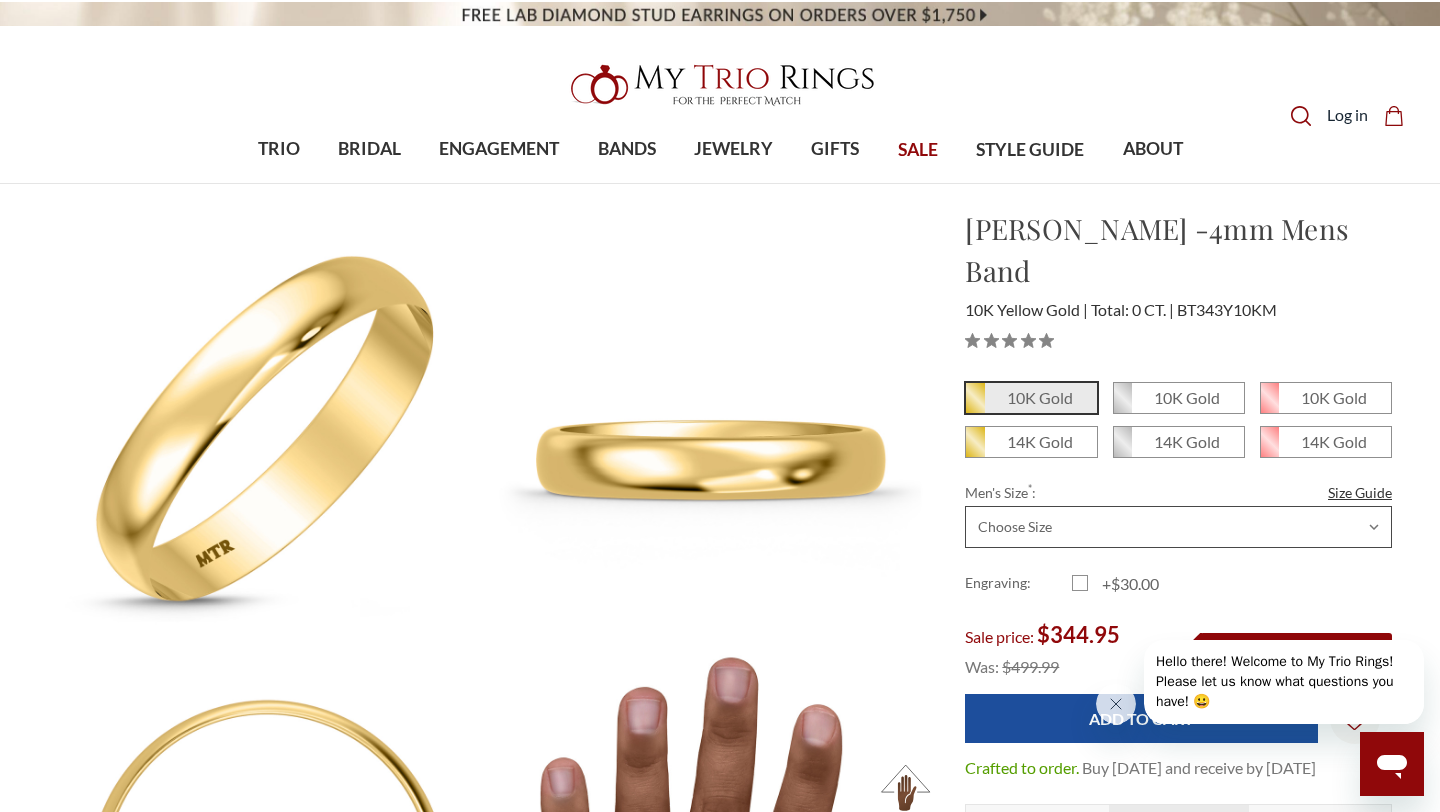click on "Choose Size
6.00
6.25
6.50
6.75
7.00
7.25
7.50
7.75
8.00
8.25
8.50
8.75
9.00
9.25
9.50
9.75
10.00
10.25
10.50
10.75
11.00
11.25
11.50
11.75
12.00
12.25
12.50
12.75
13.00
13.25
13.50
13.75
14.00
14.25
14.50
14.75
15.00
15.25
15.50
15.75
16.00" at bounding box center (1178, 527) 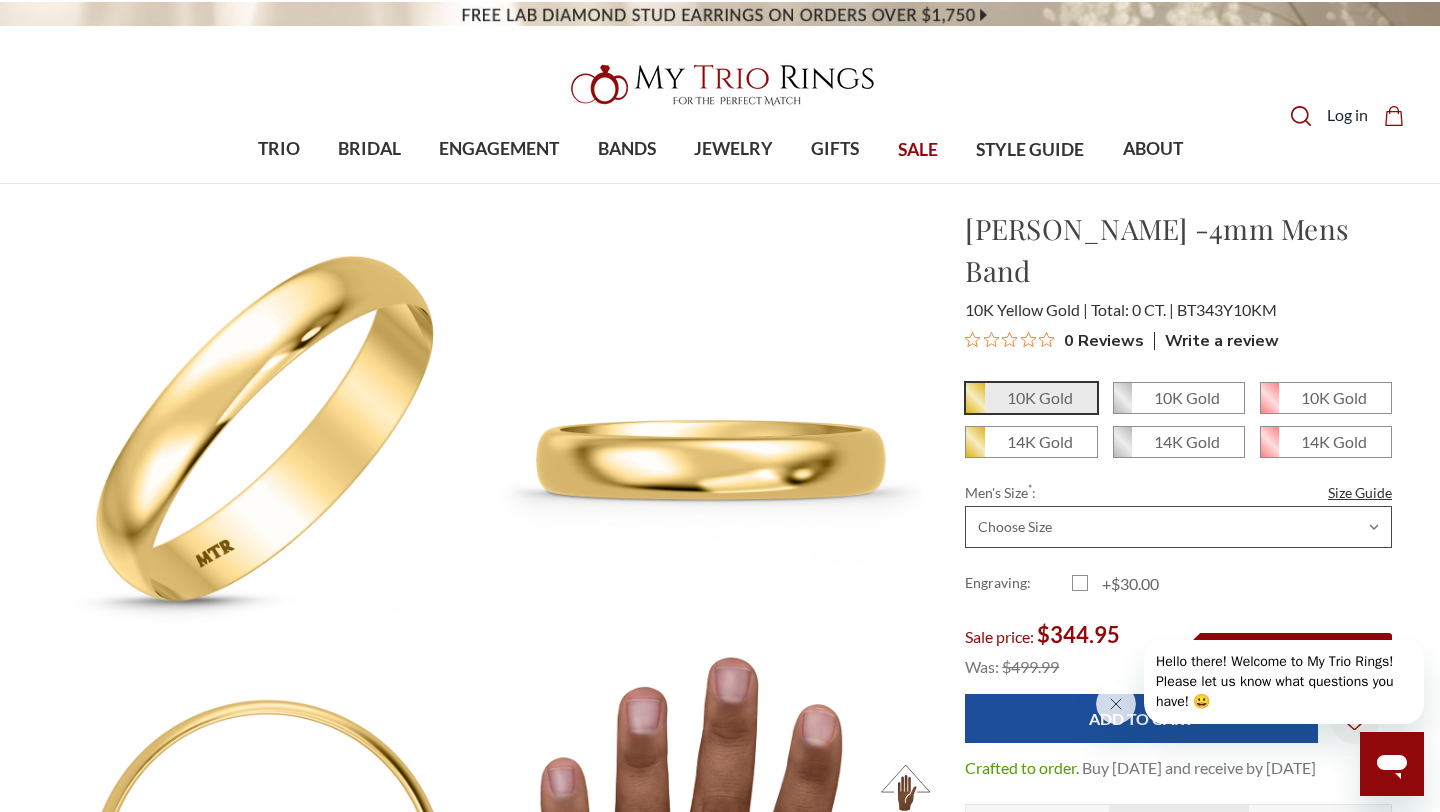 select on "15828656" 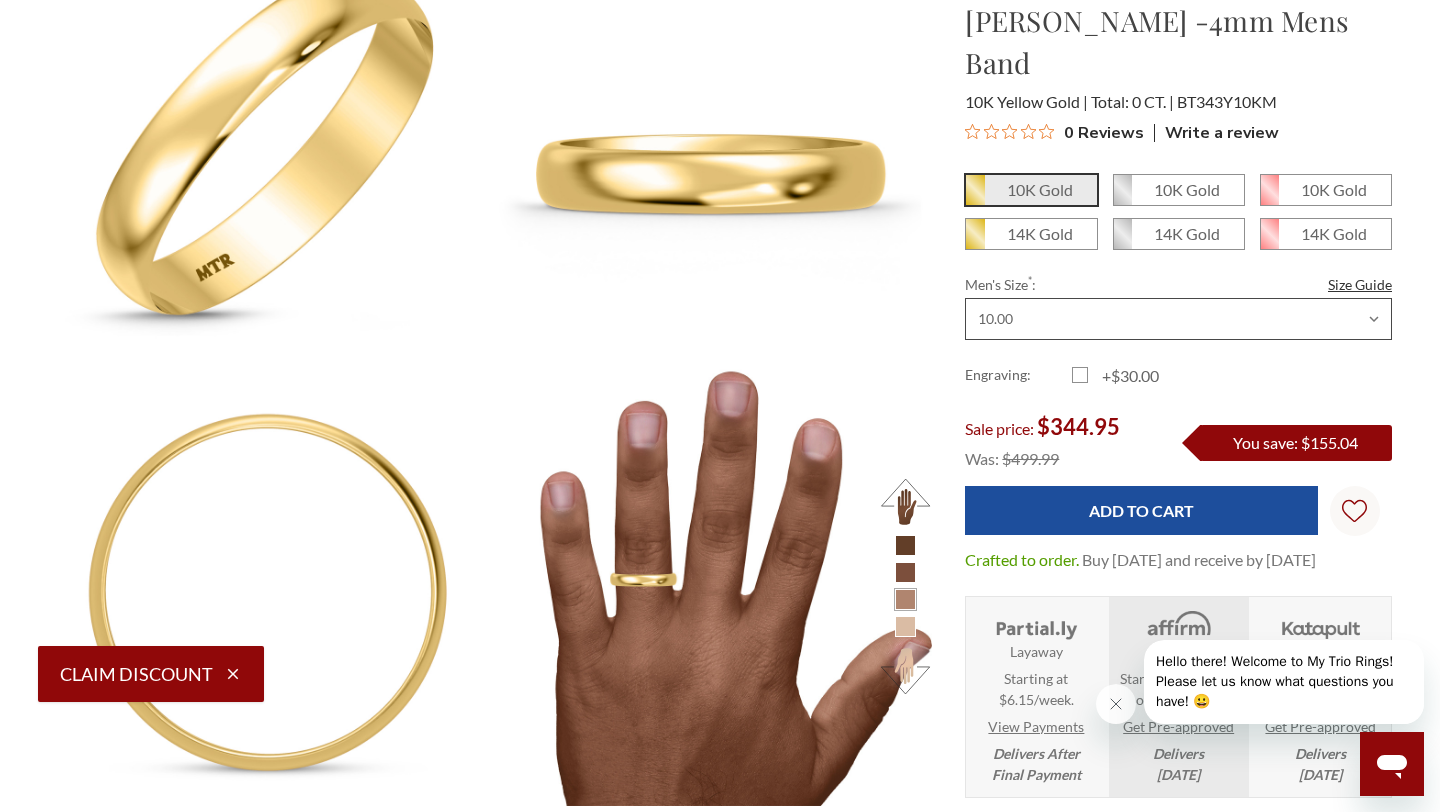 scroll, scrollTop: 0, scrollLeft: 0, axis: both 